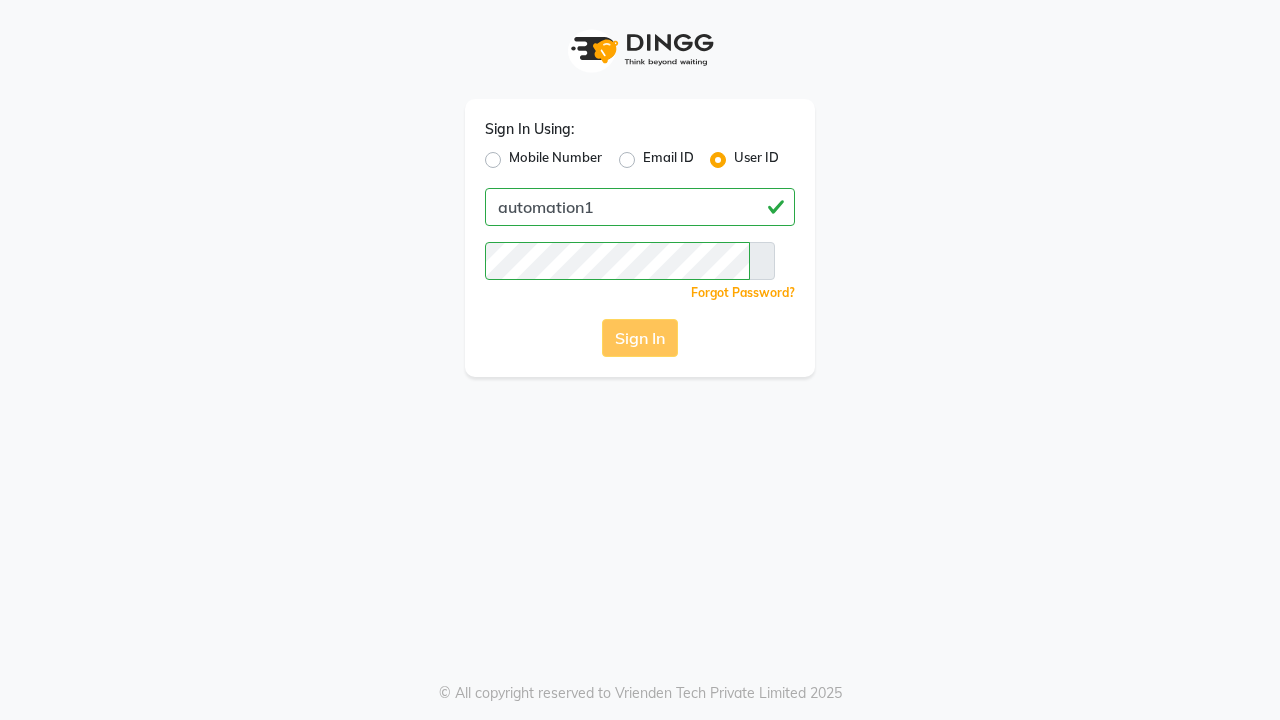 scroll, scrollTop: 0, scrollLeft: 0, axis: both 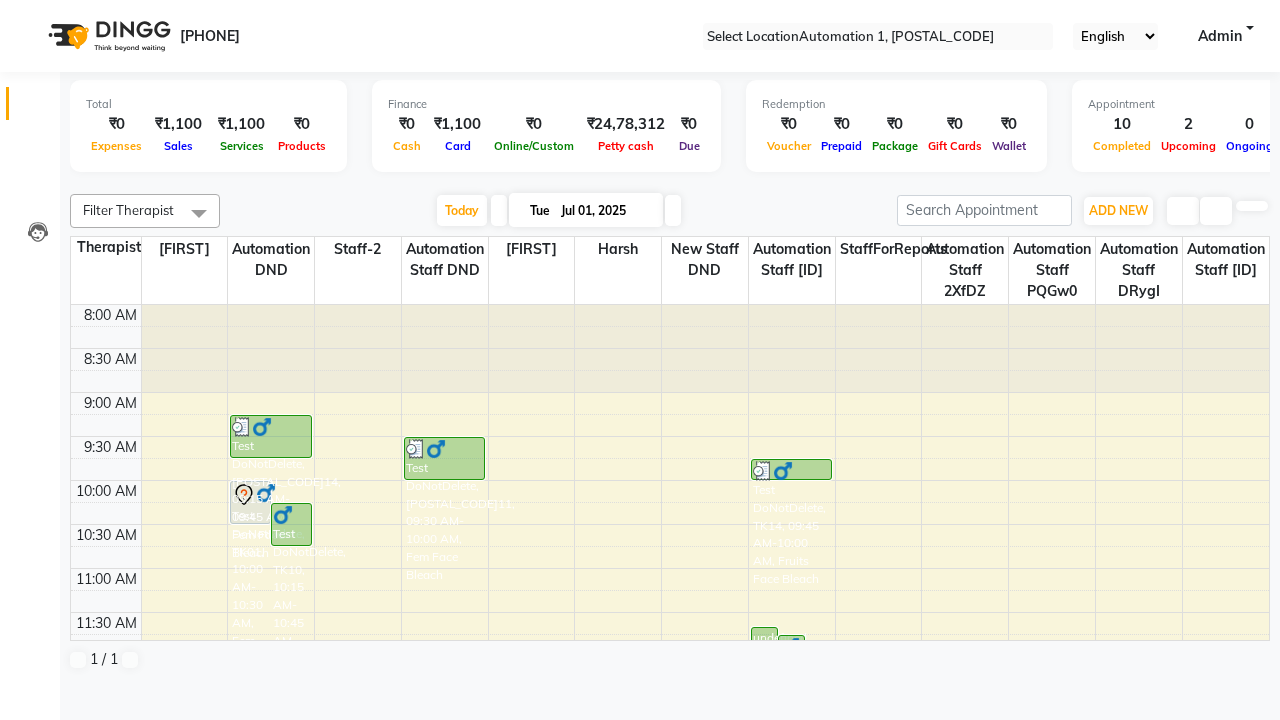click at bounding box center (31, 8) 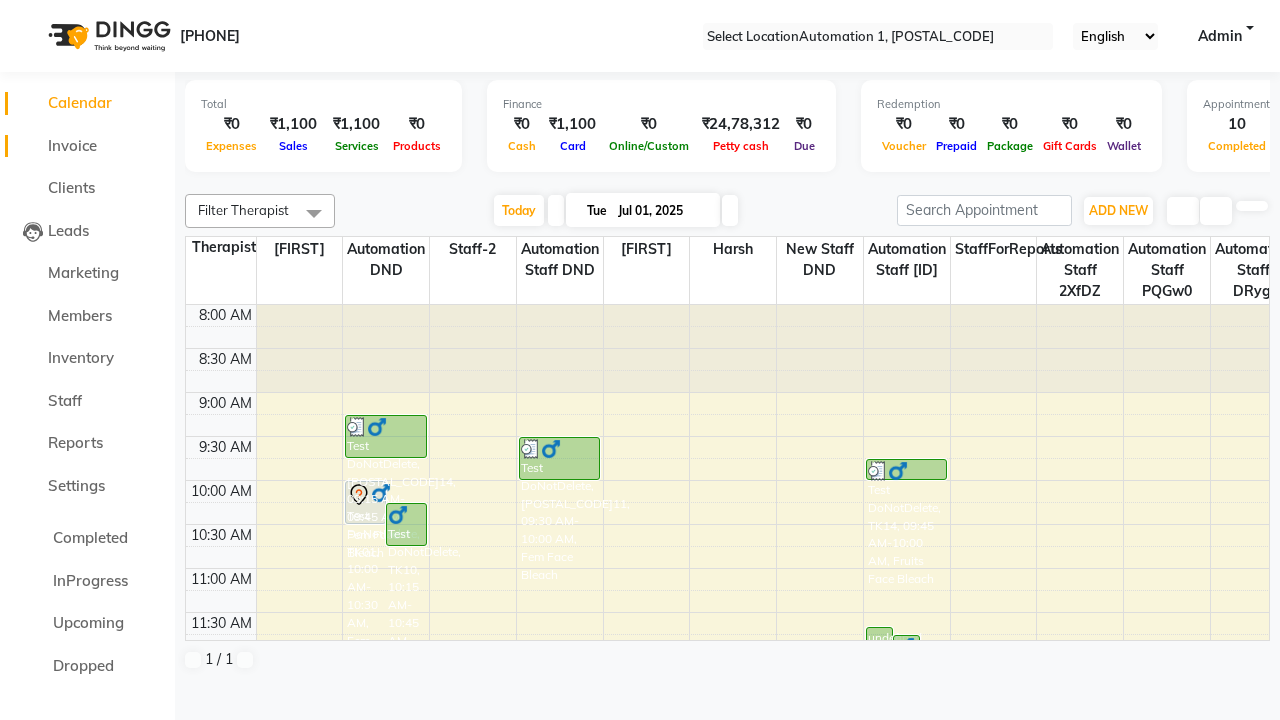 click on "Invoice" at bounding box center [72, 145] 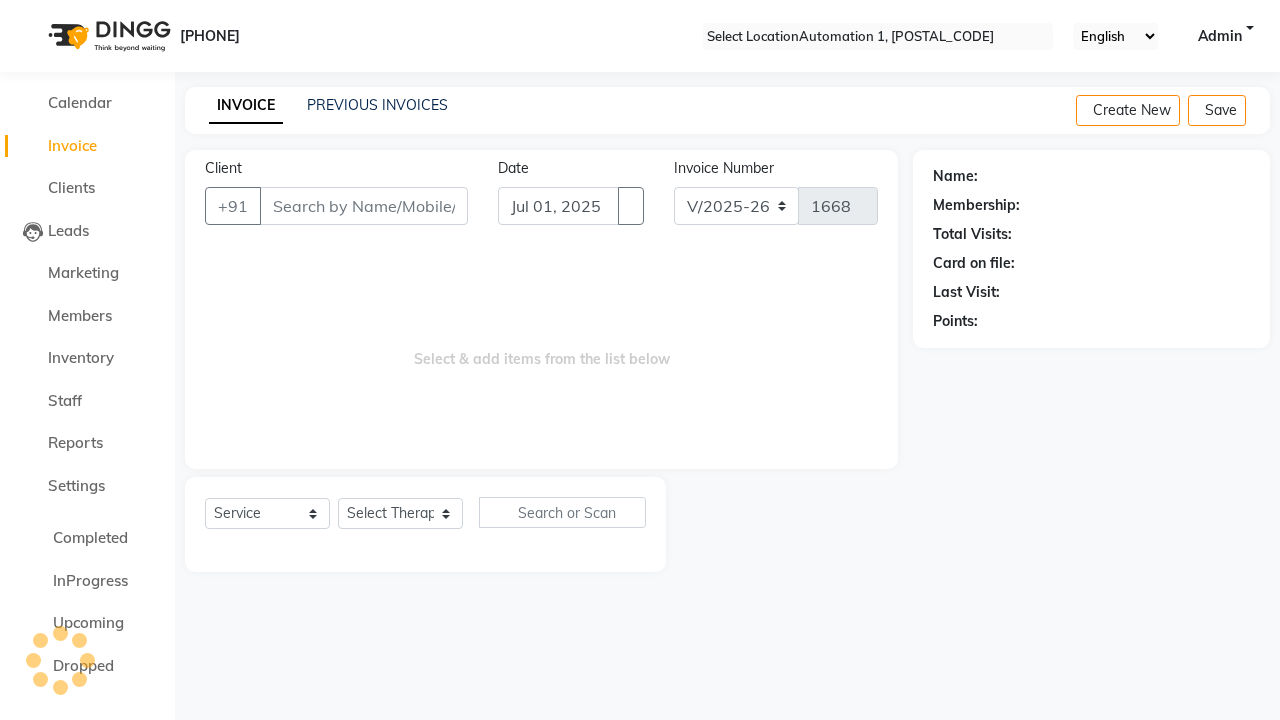 click at bounding box center [31, 8] 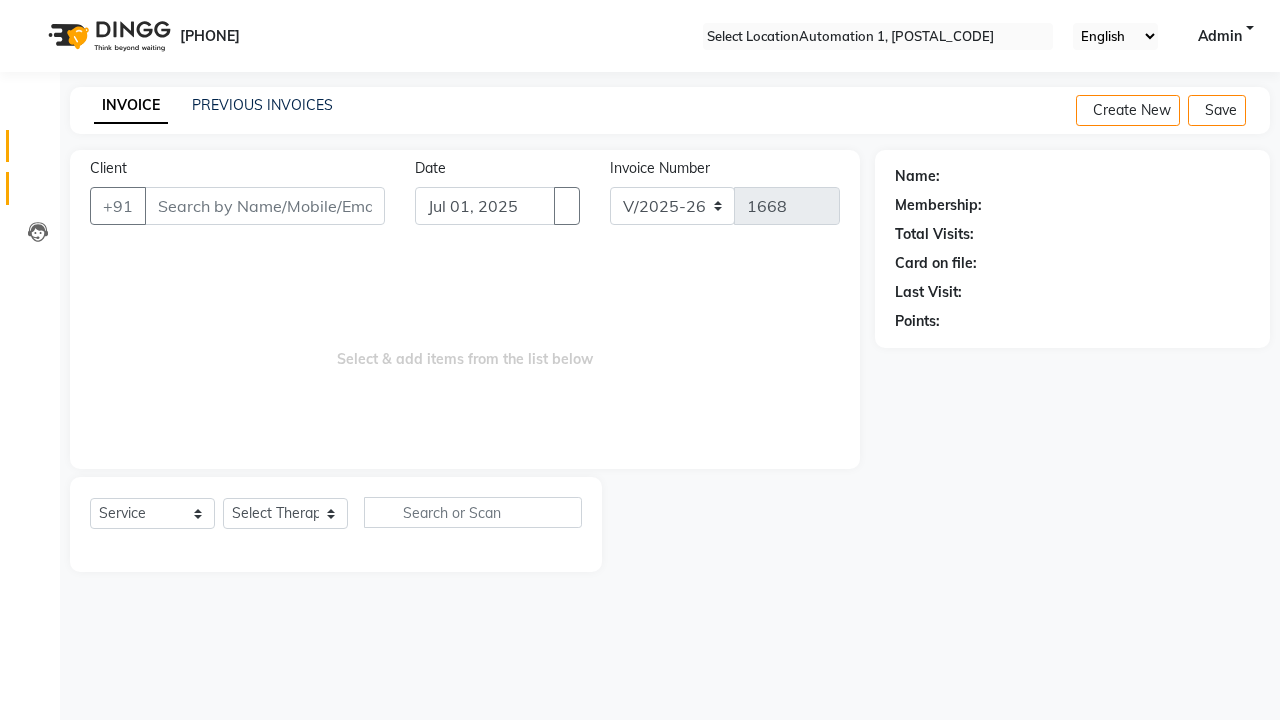 click at bounding box center (38, 193) 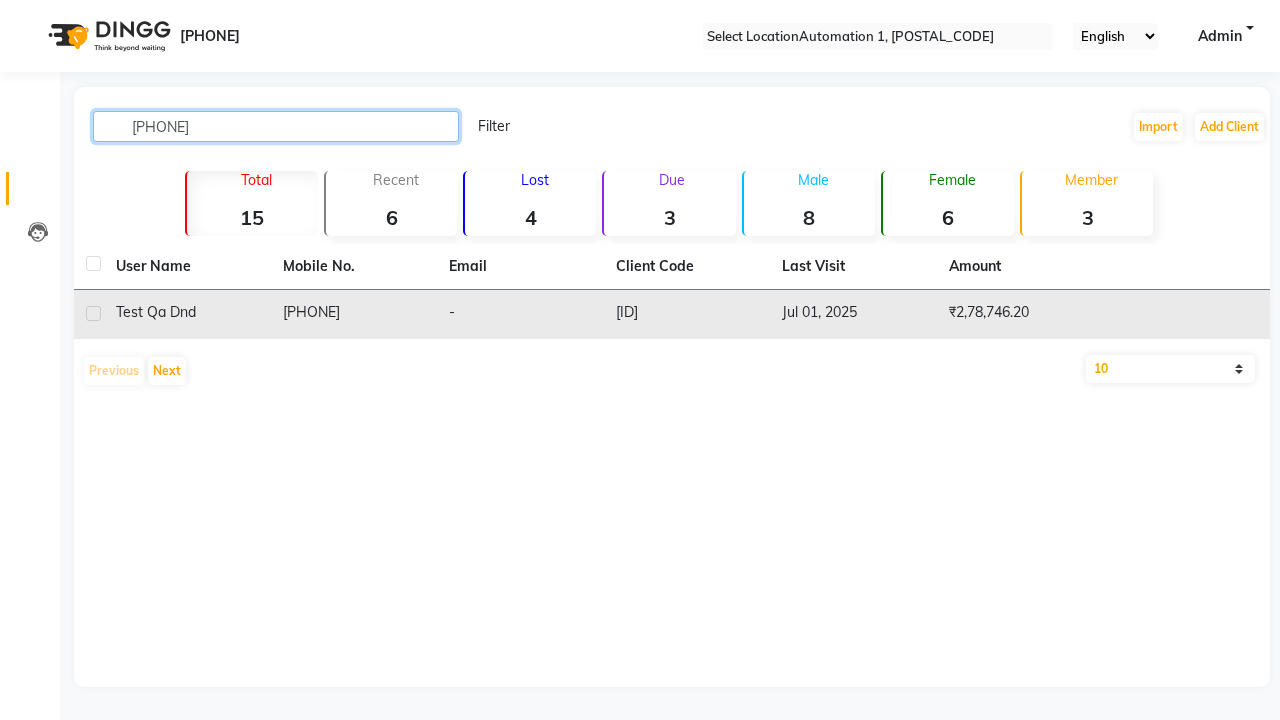 type on "[PHONE]" 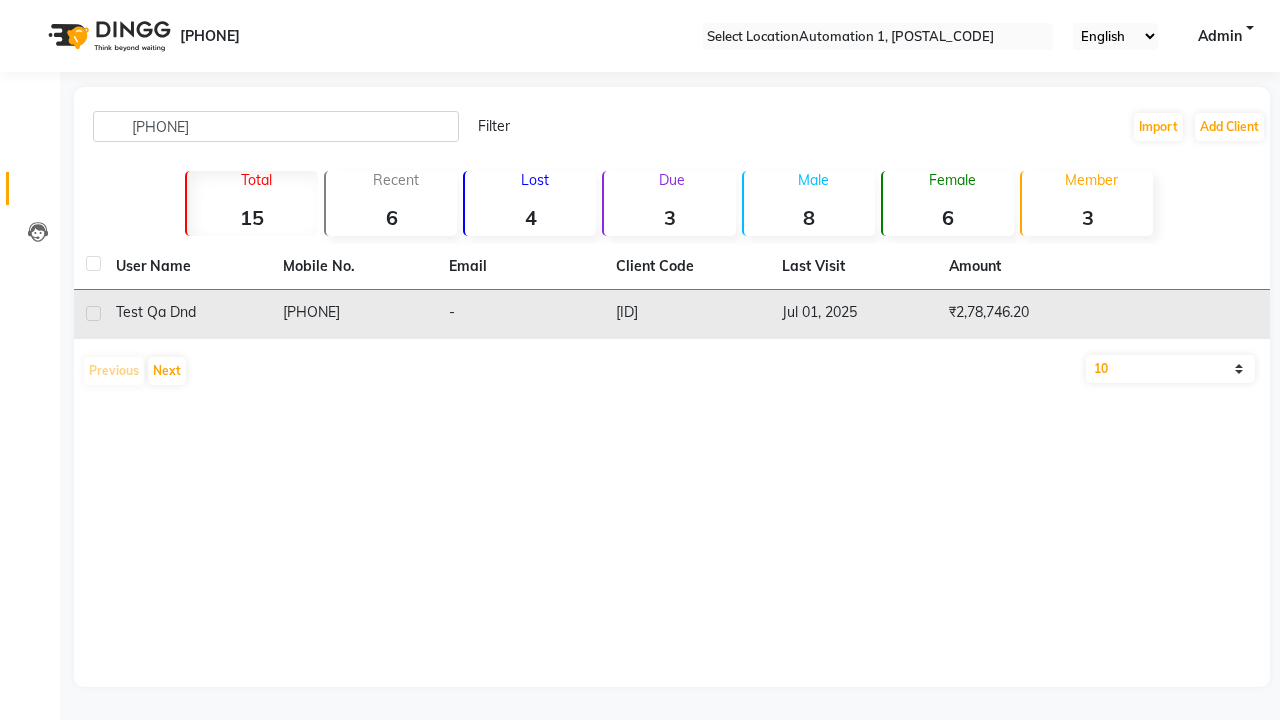 click on "[PHONE]" at bounding box center [354, 314] 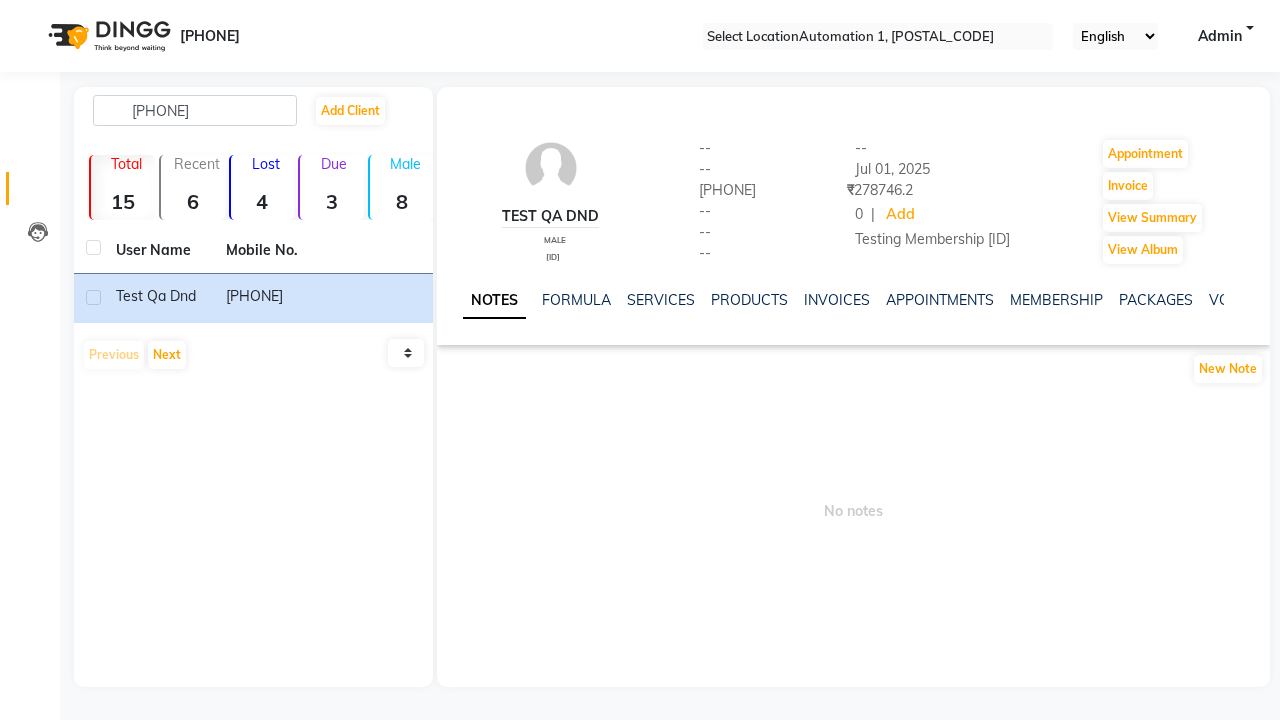 click on "WALLET" at bounding box center [1688, 300] 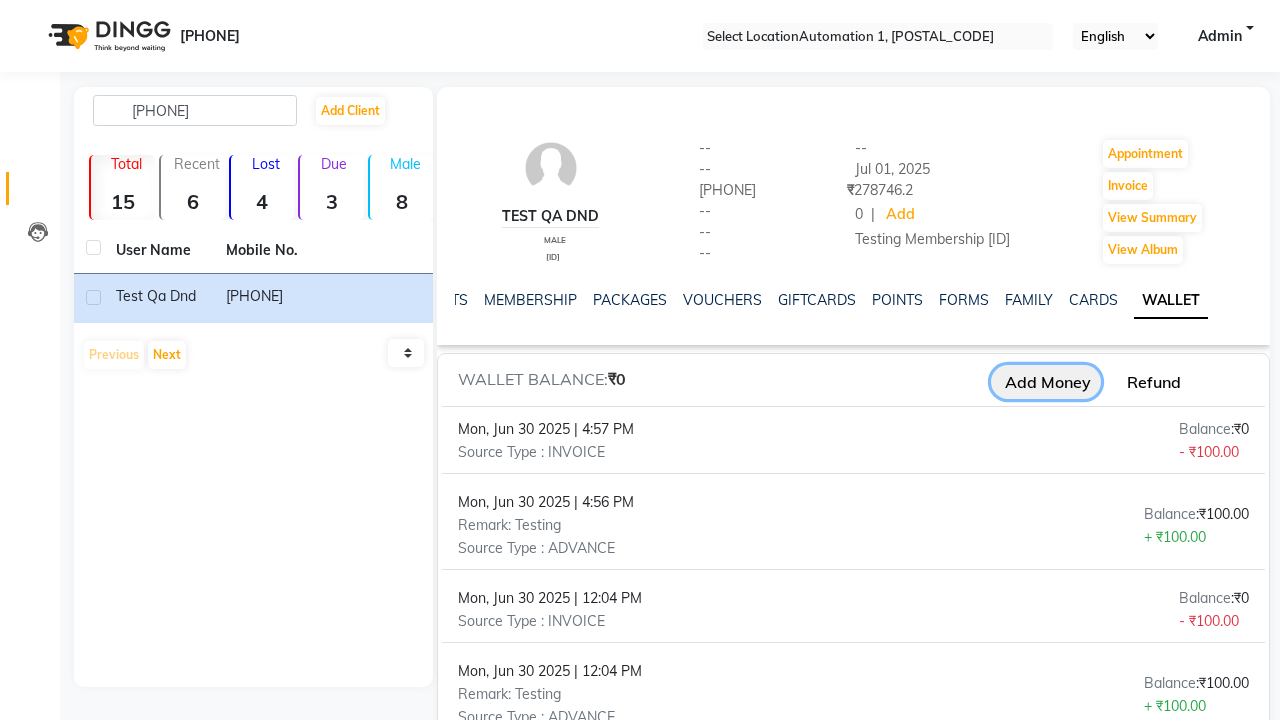 click on "Add Money" at bounding box center (1046, 382) 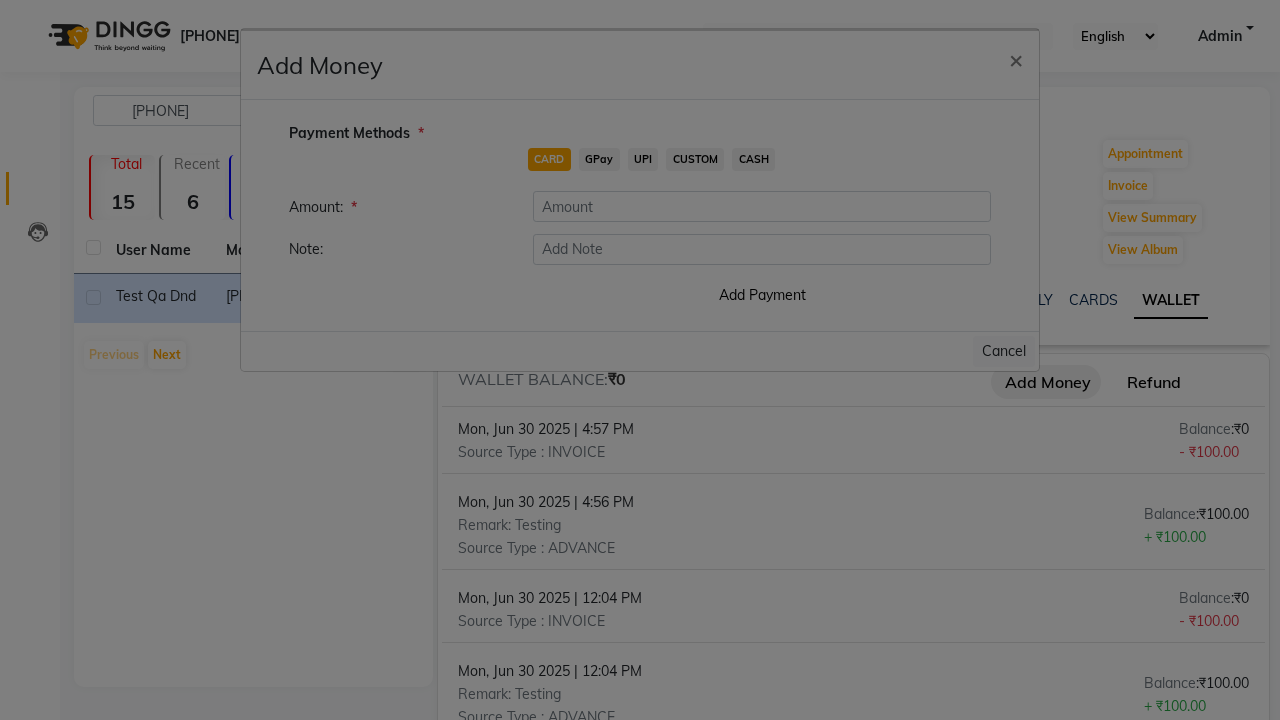 scroll, scrollTop: 0, scrollLeft: 322, axis: horizontal 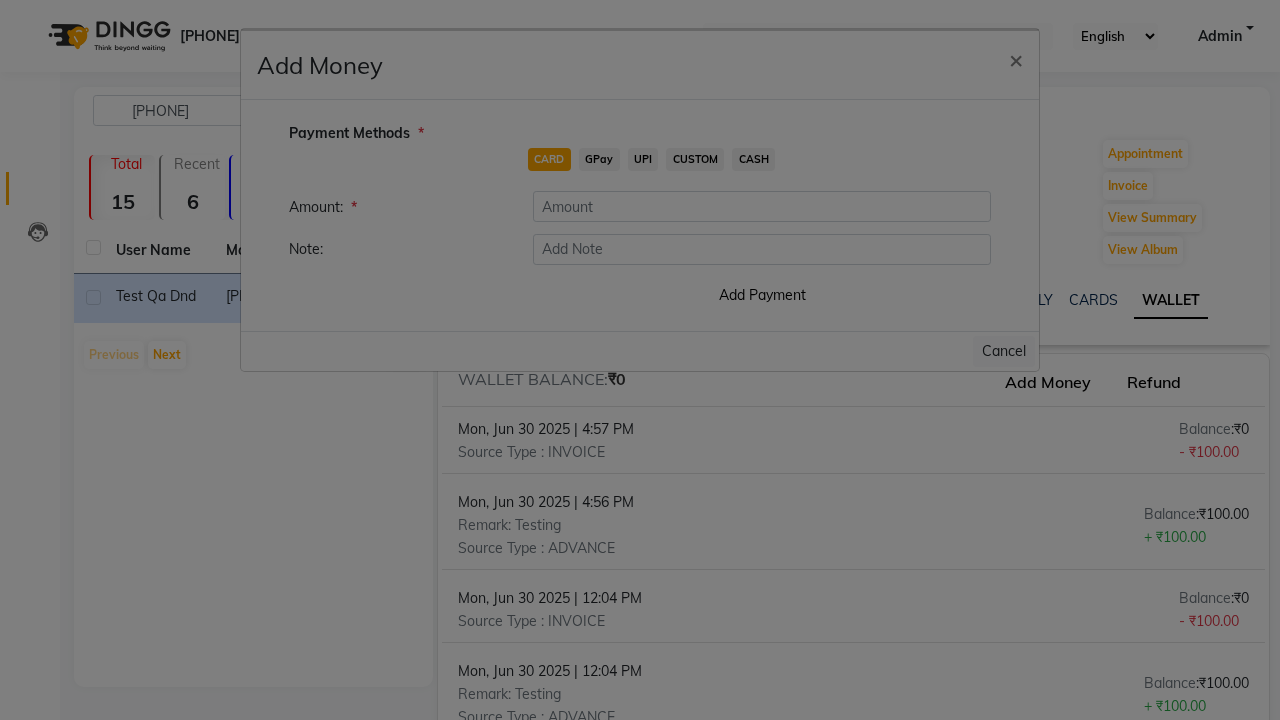 click on "CARD" at bounding box center [549, 159] 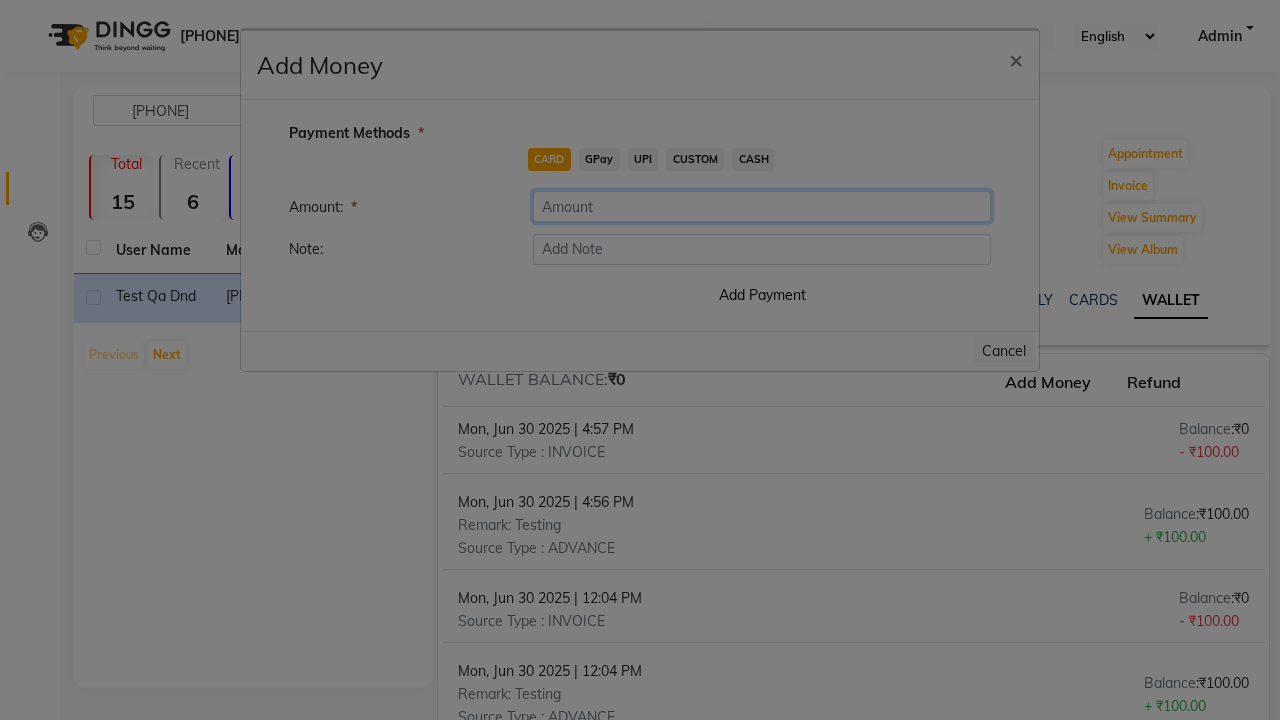 click at bounding box center [762, 206] 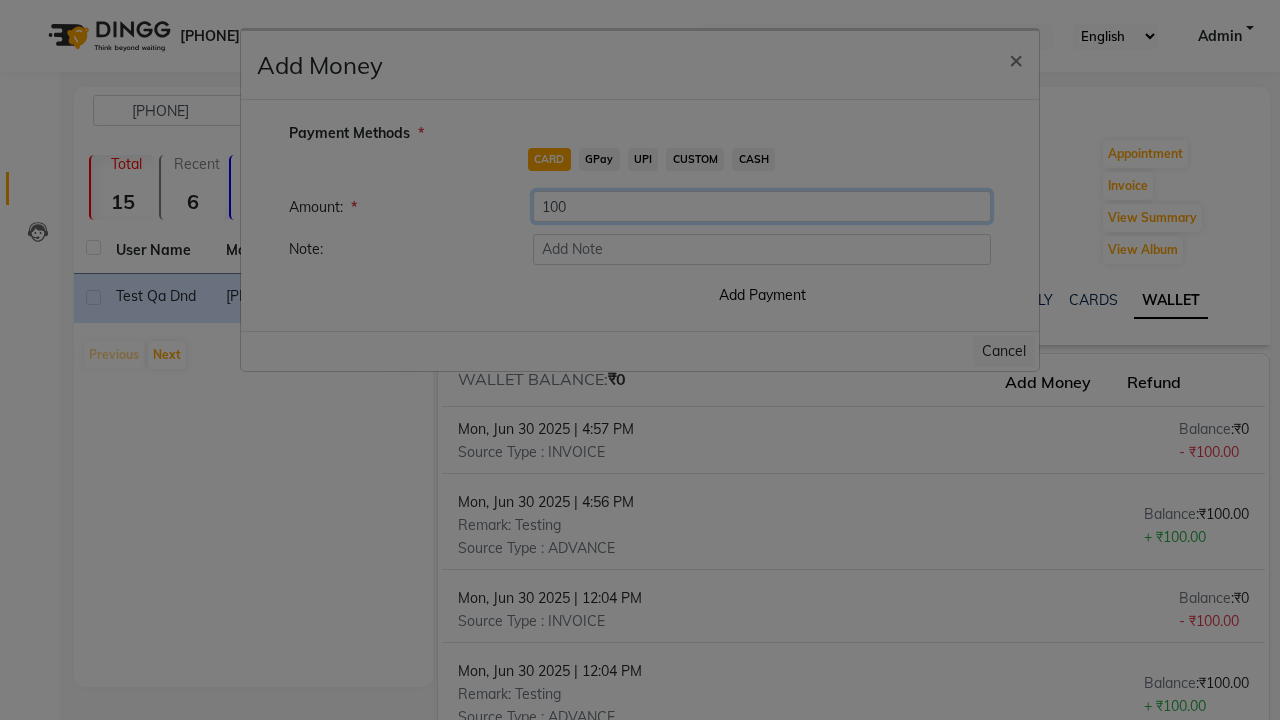type on "100" 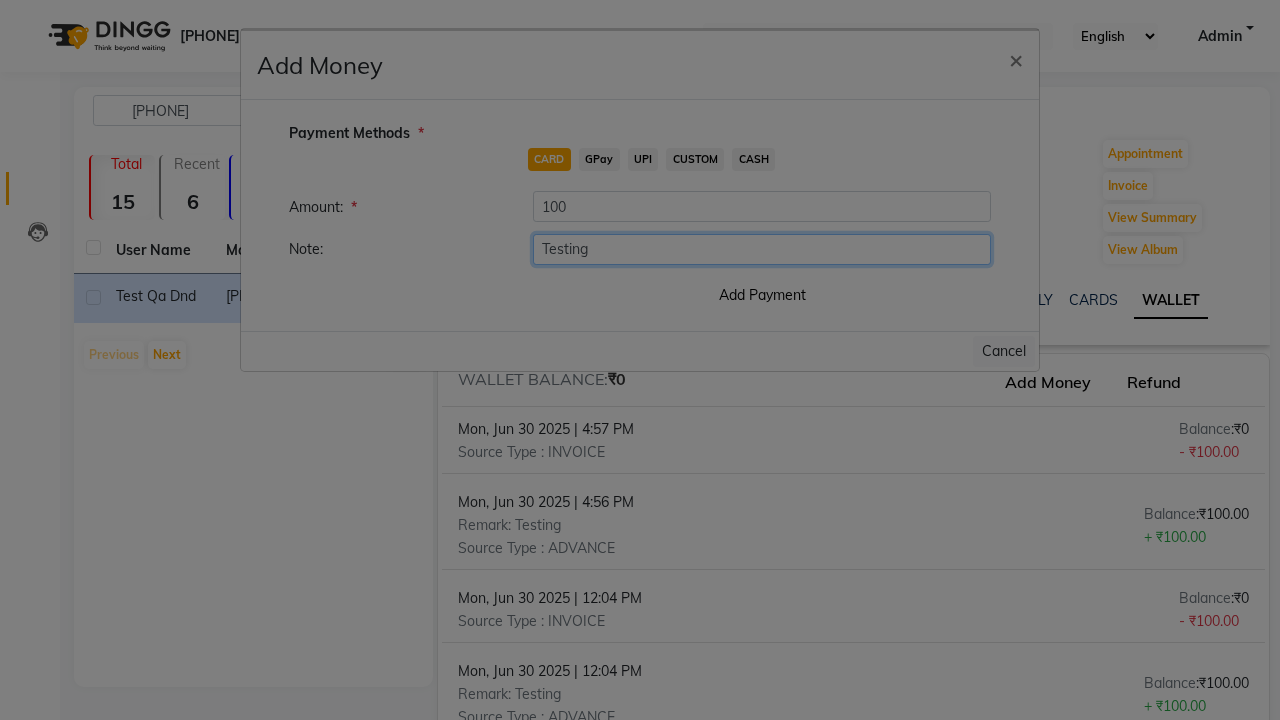 type on "Testing" 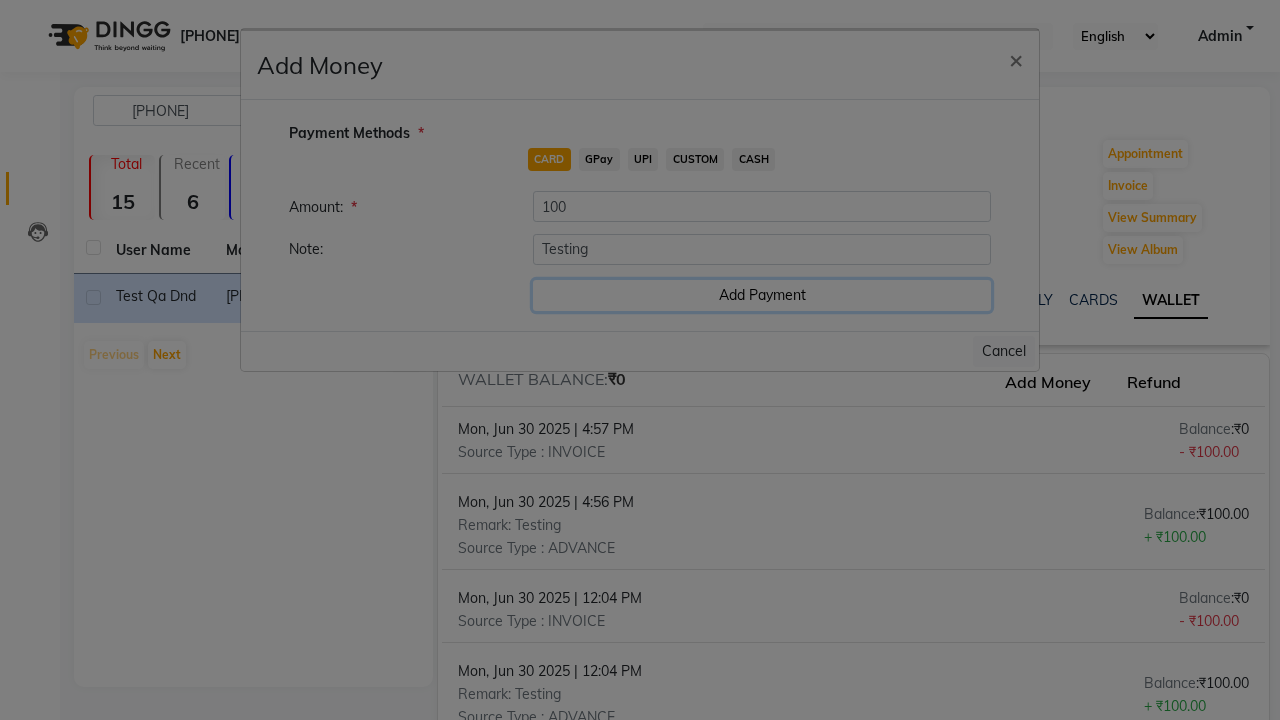 click on "Add Payment" at bounding box center [762, 295] 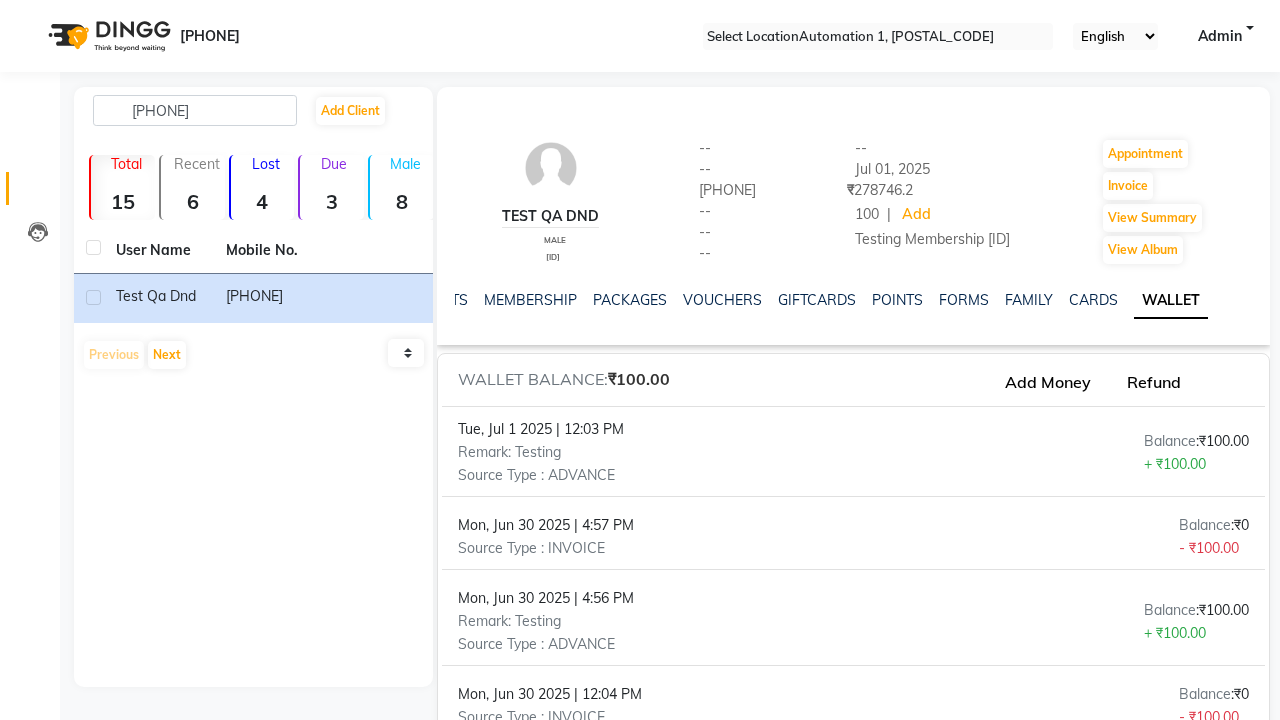 click on "Payment Added Successfully" at bounding box center (640, 954) 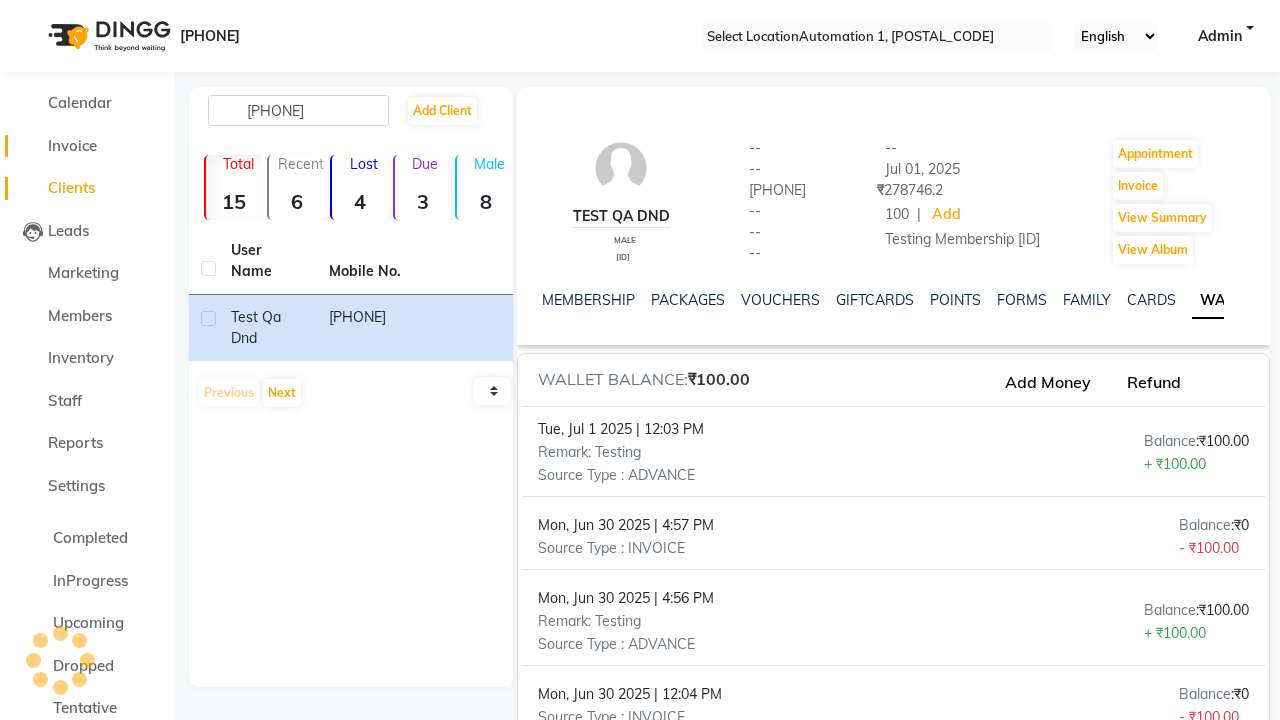 click on "Invoice" at bounding box center [72, 145] 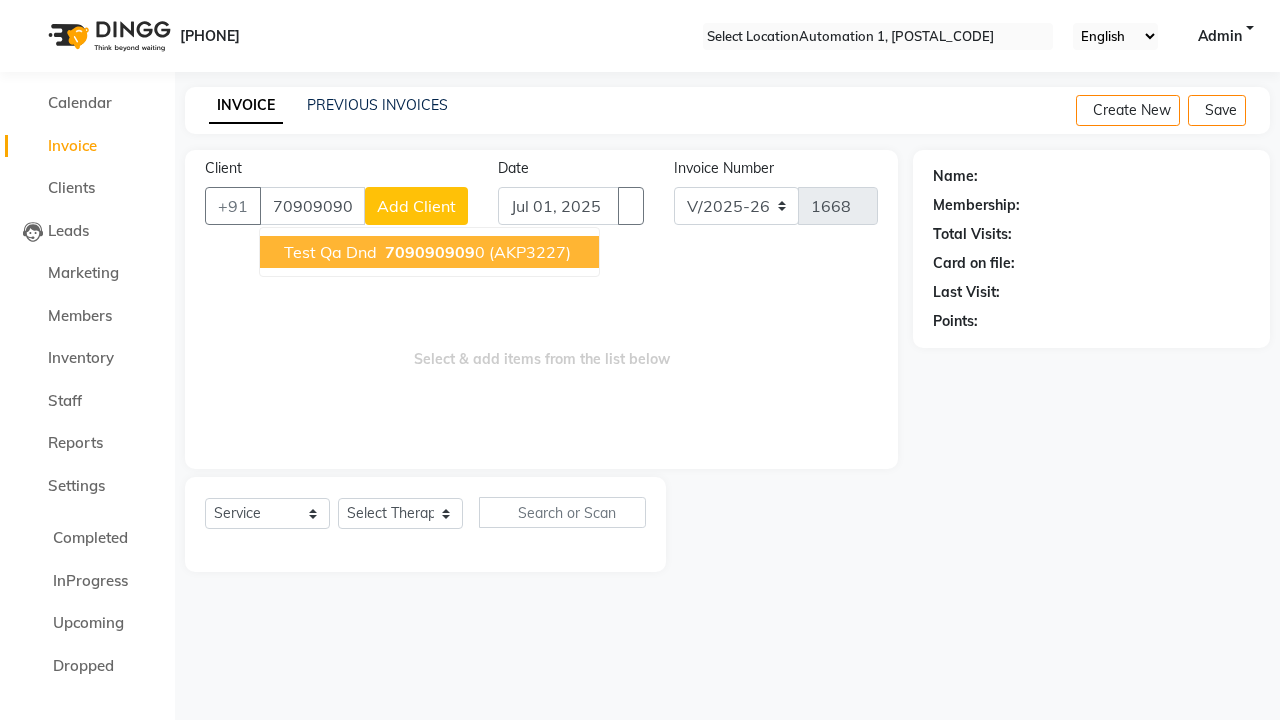 click on "709090909" at bounding box center [430, 252] 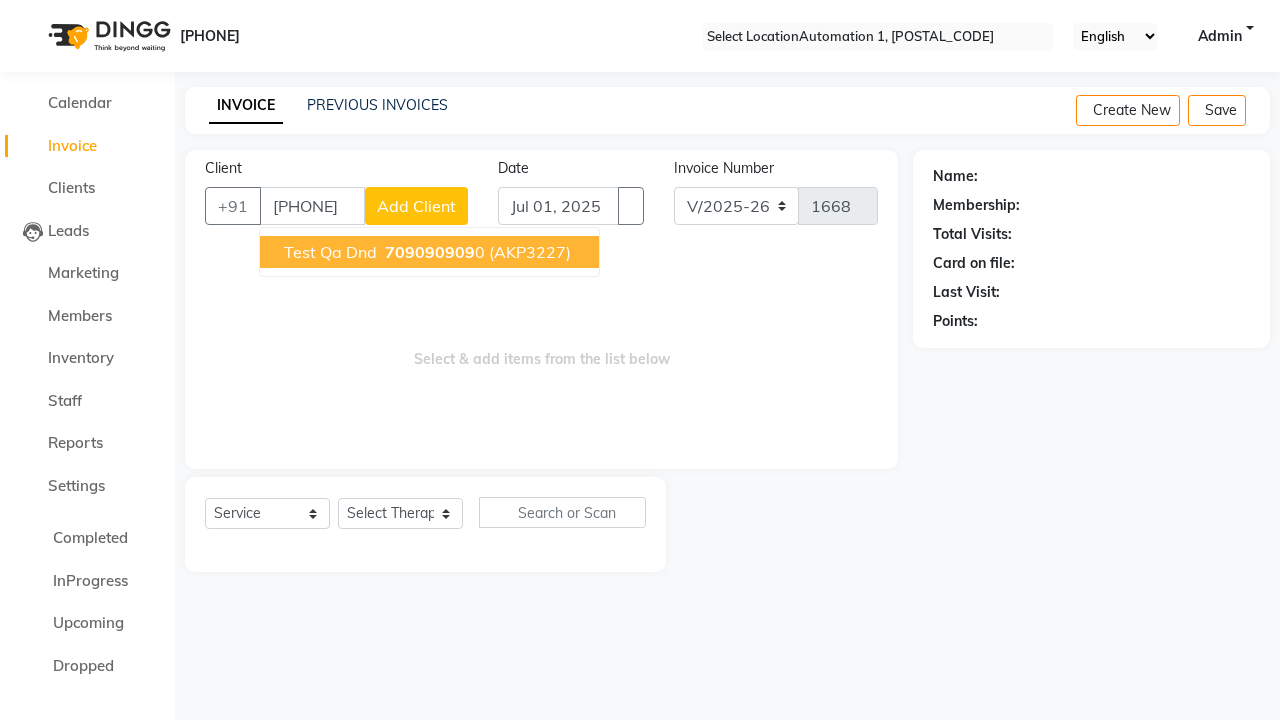 type on "[PHONE]" 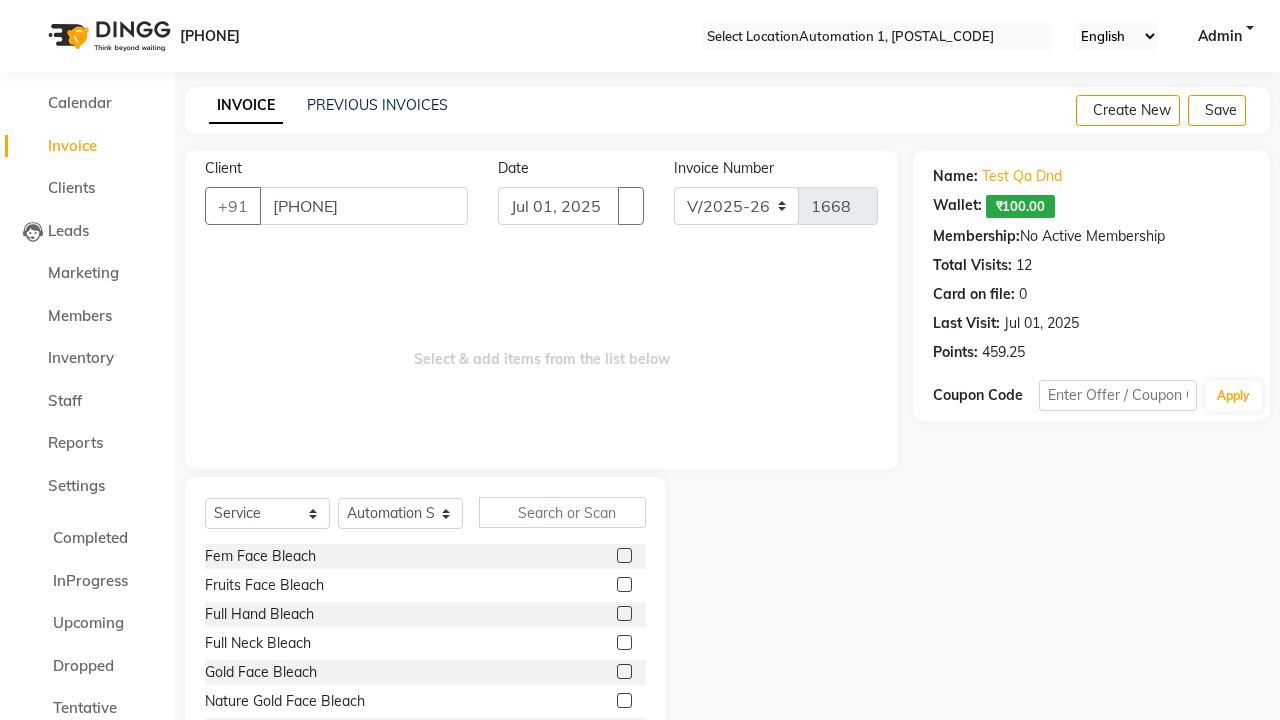 click at bounding box center (624, 584) 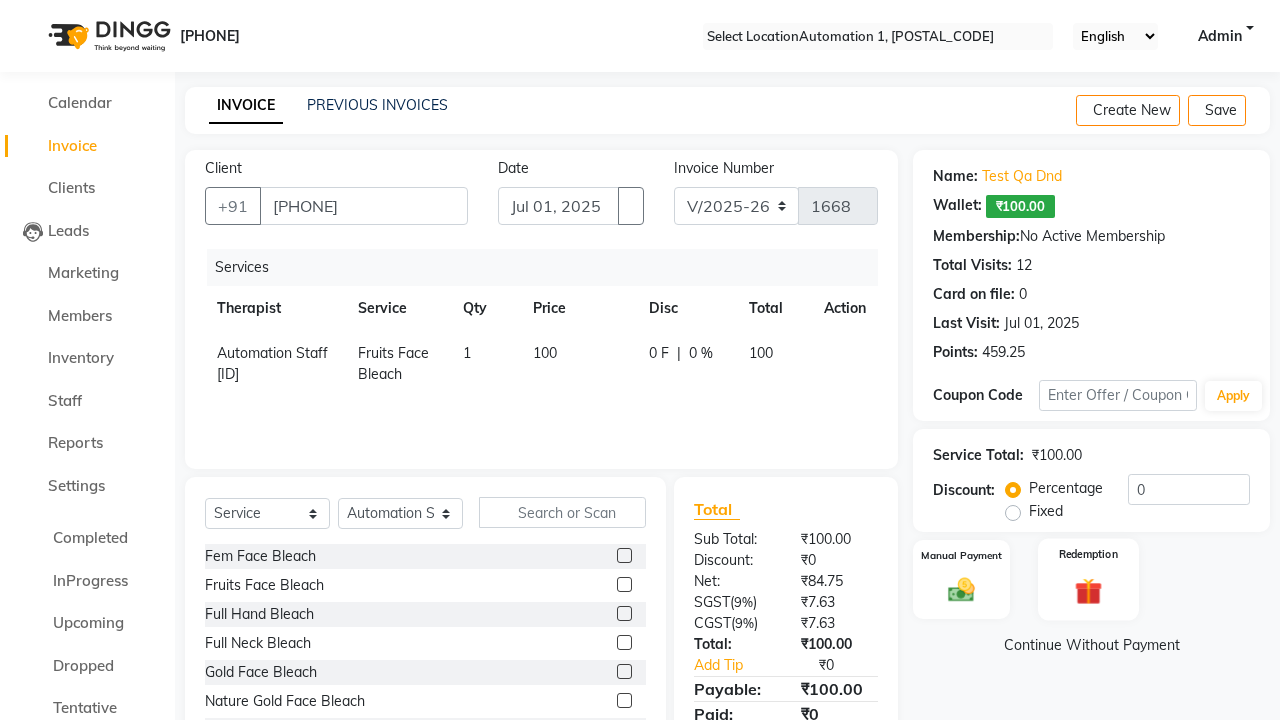 click at bounding box center [961, 590] 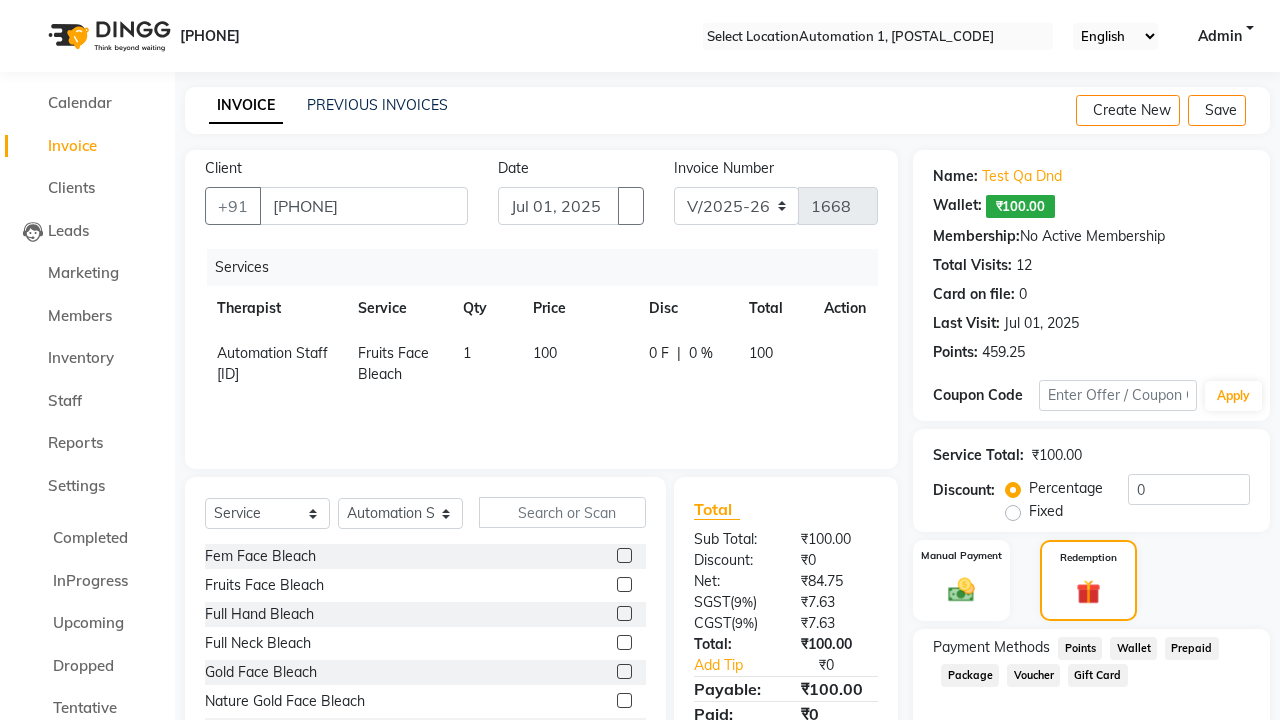 click on "Wallet" at bounding box center [1080, 648] 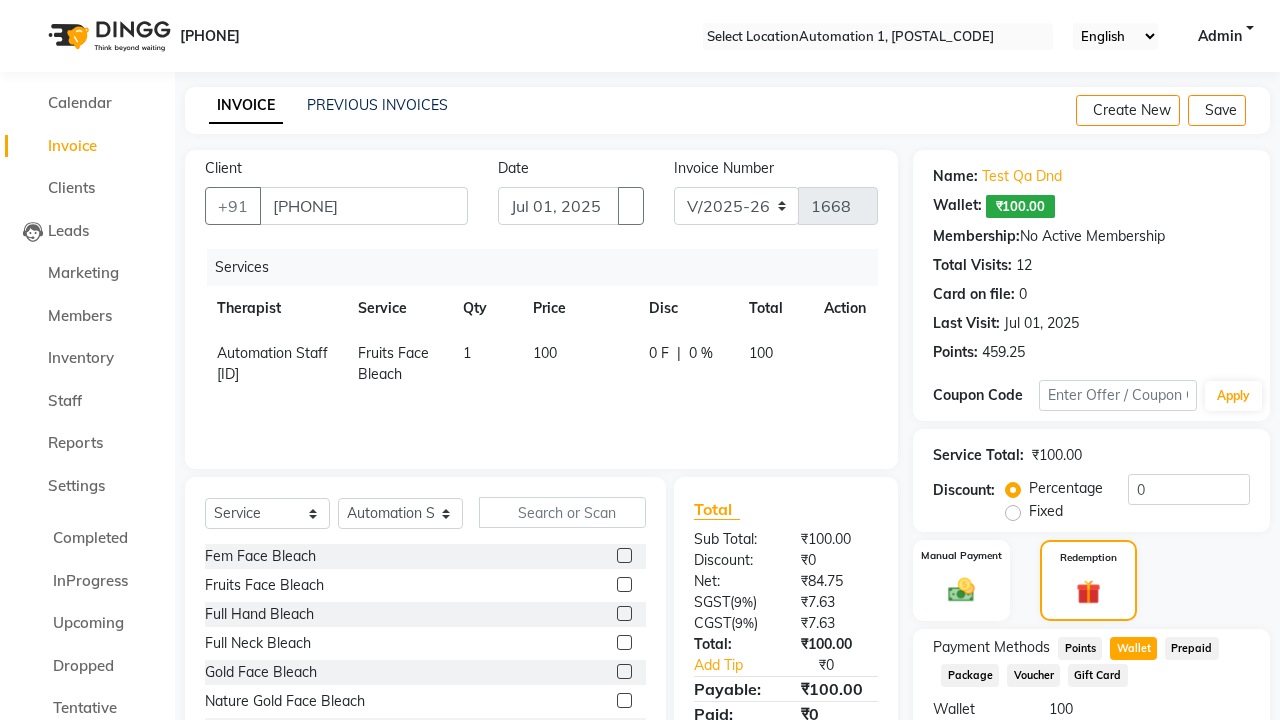 scroll, scrollTop: 0, scrollLeft: 5, axis: horizontal 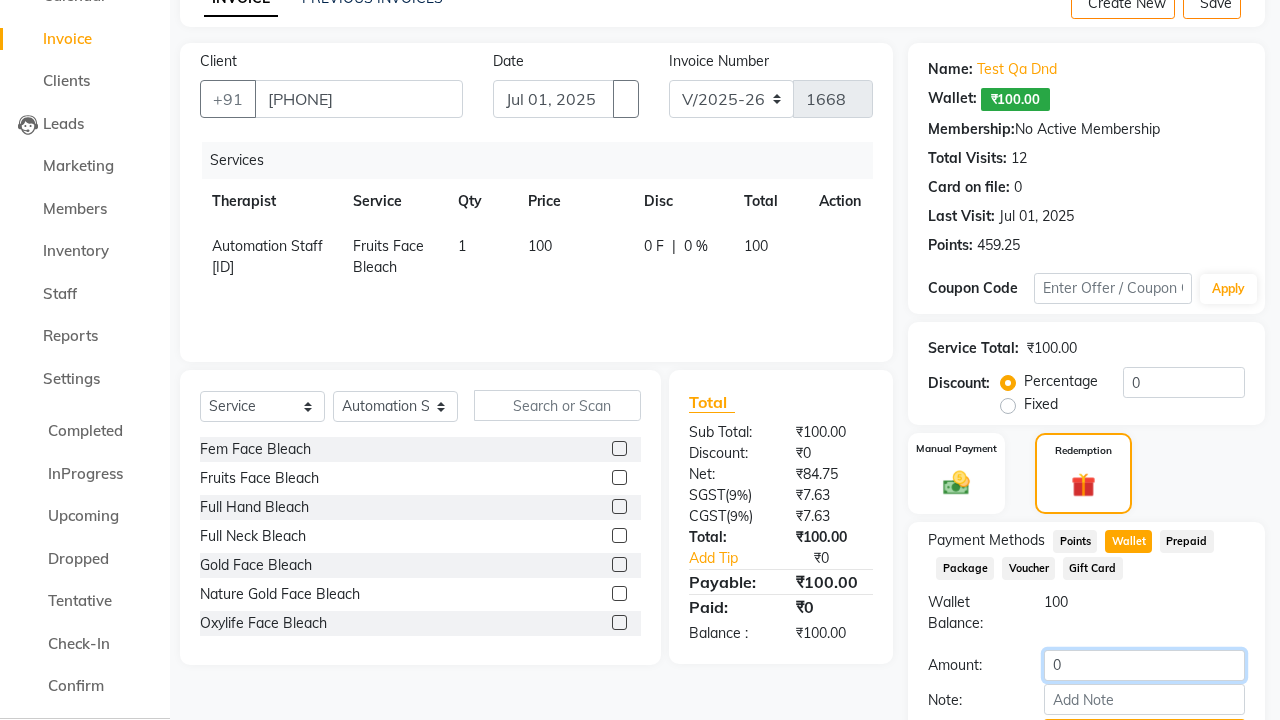 click on "0" at bounding box center [1144, 665] 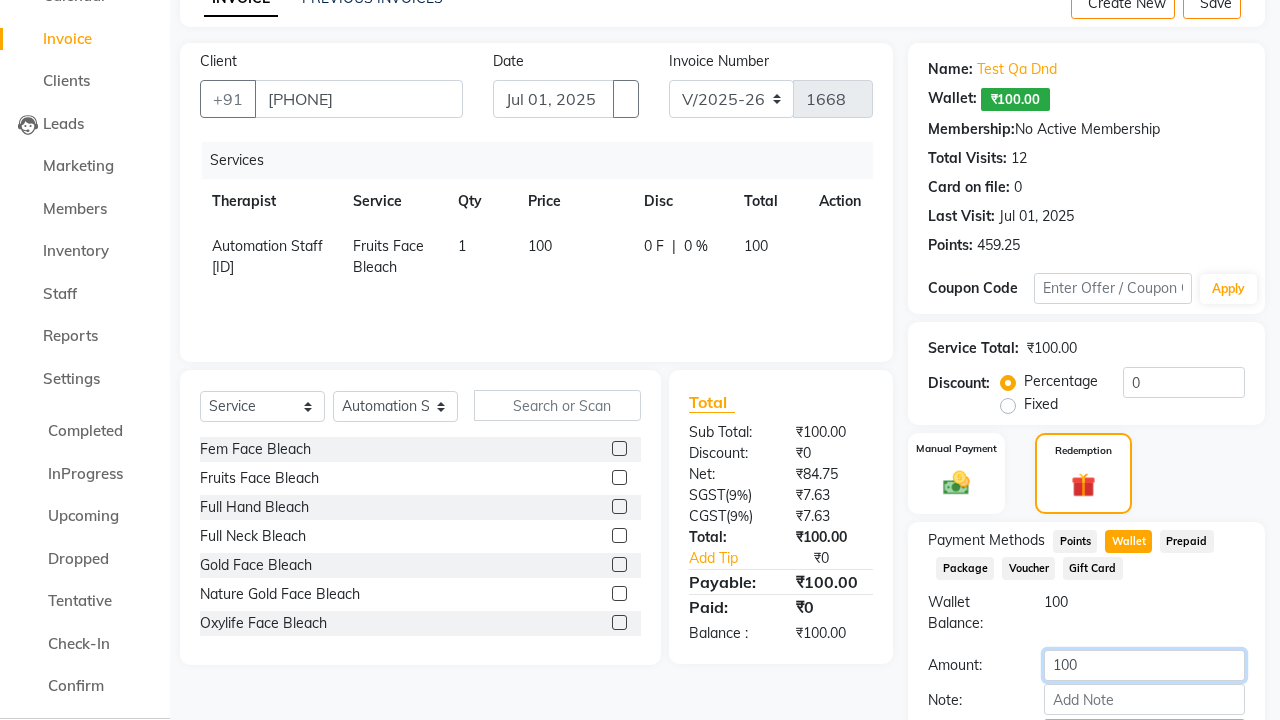 scroll, scrollTop: 0, scrollLeft: 0, axis: both 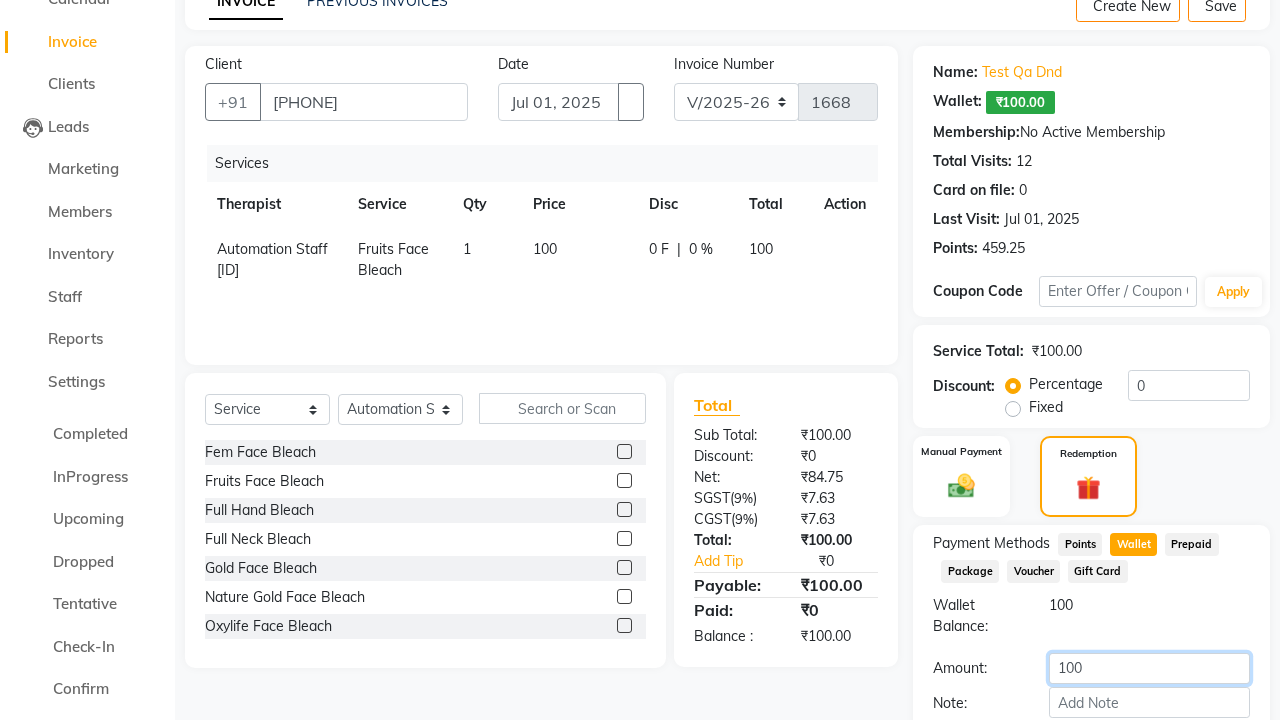 type on "100" 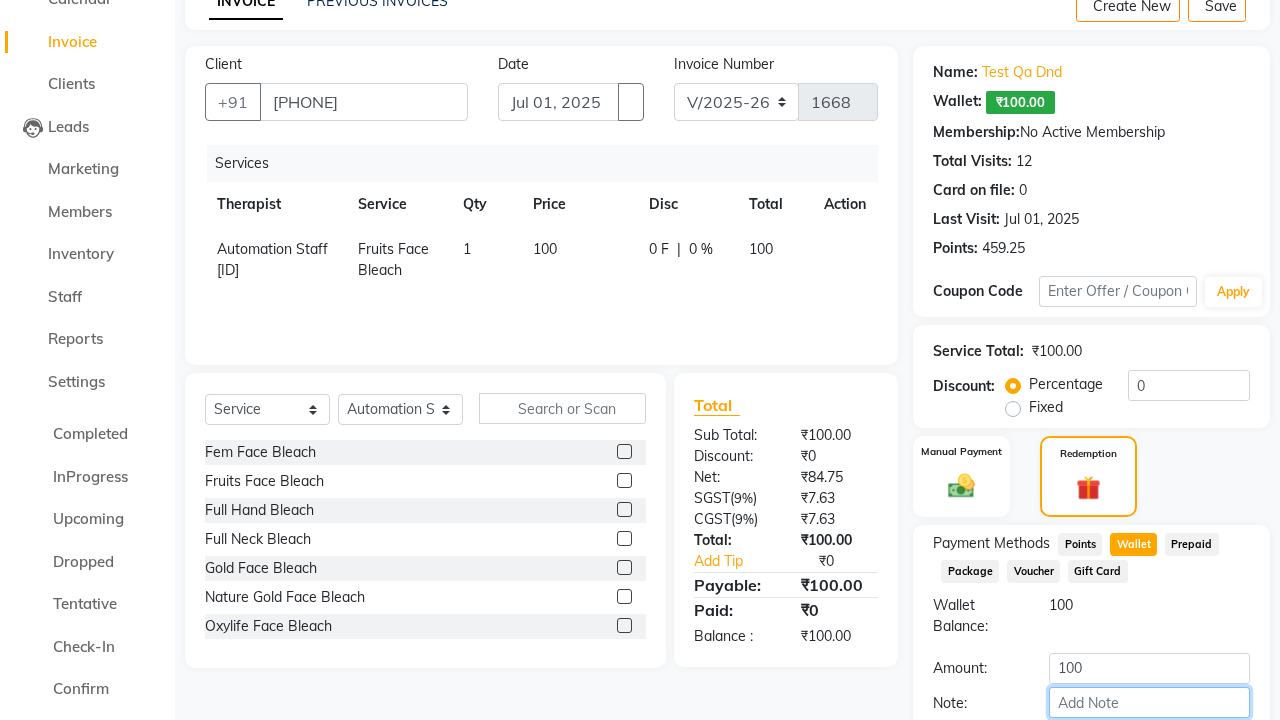click on "Note:" at bounding box center (1149, 702) 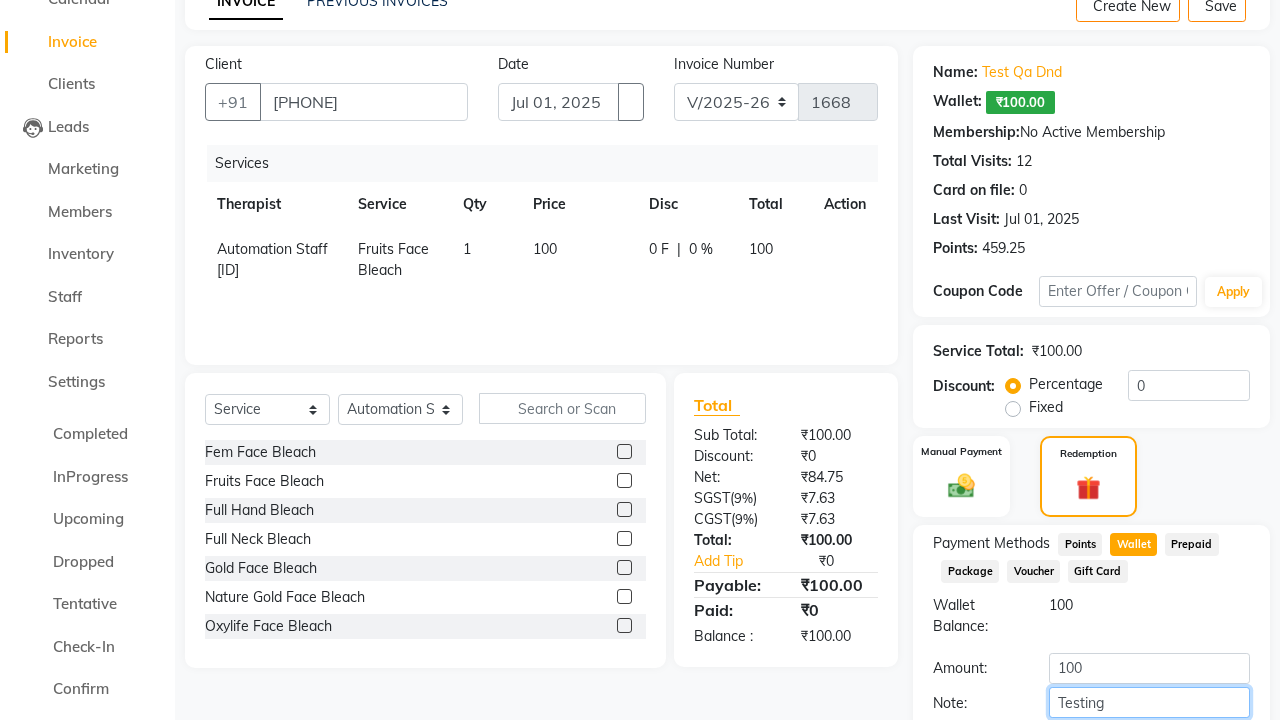 scroll, scrollTop: 0, scrollLeft: 5, axis: horizontal 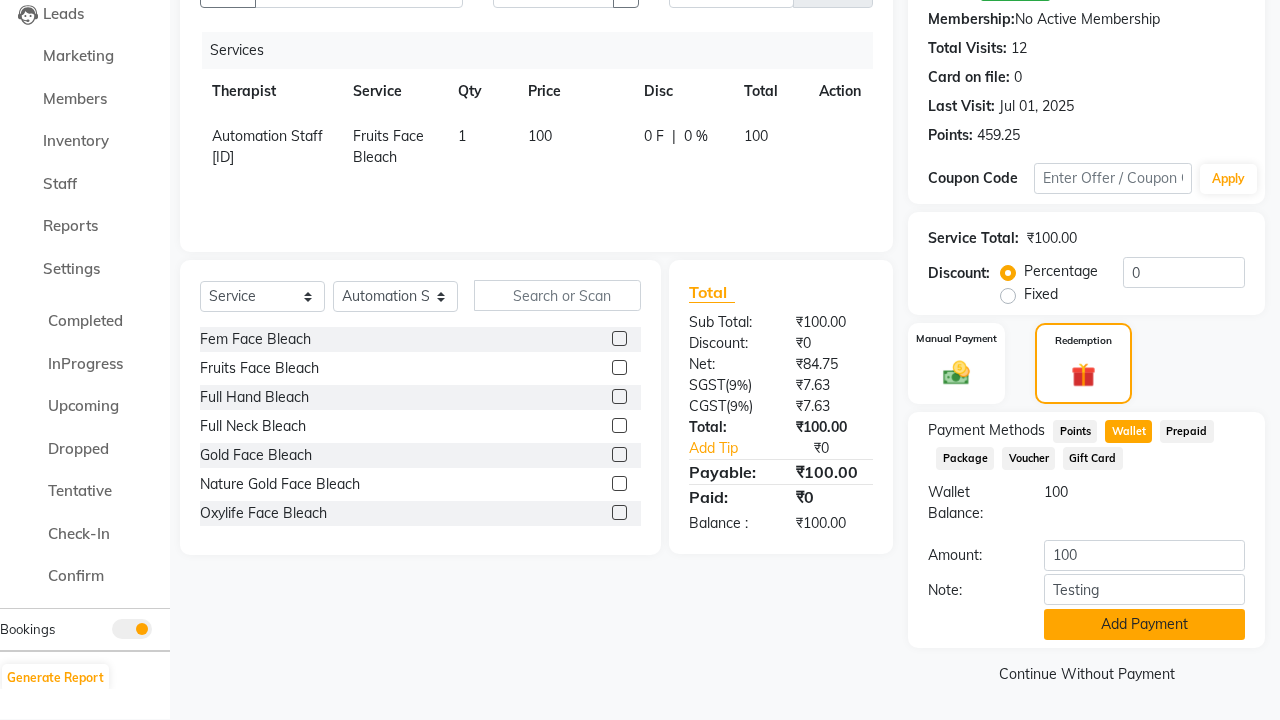 click on "Add Payment" at bounding box center [1144, 624] 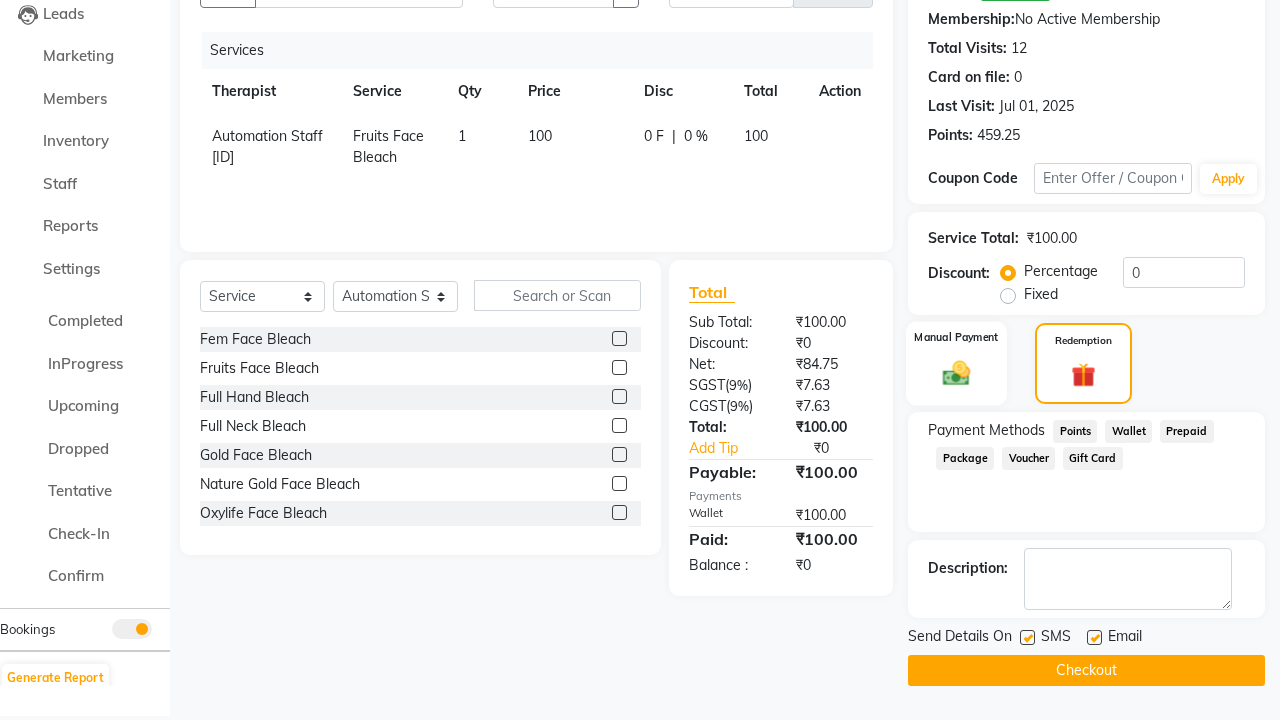 click at bounding box center [957, 372] 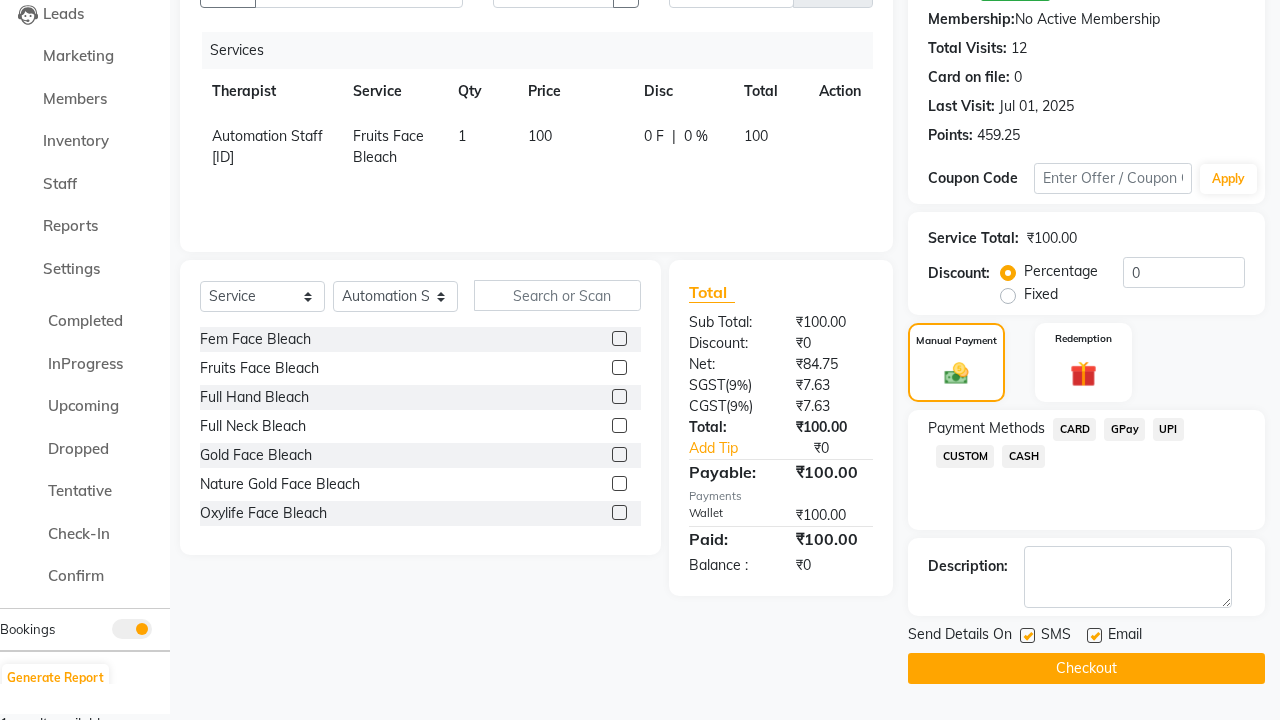 click on "CARD" at bounding box center [1074, 429] 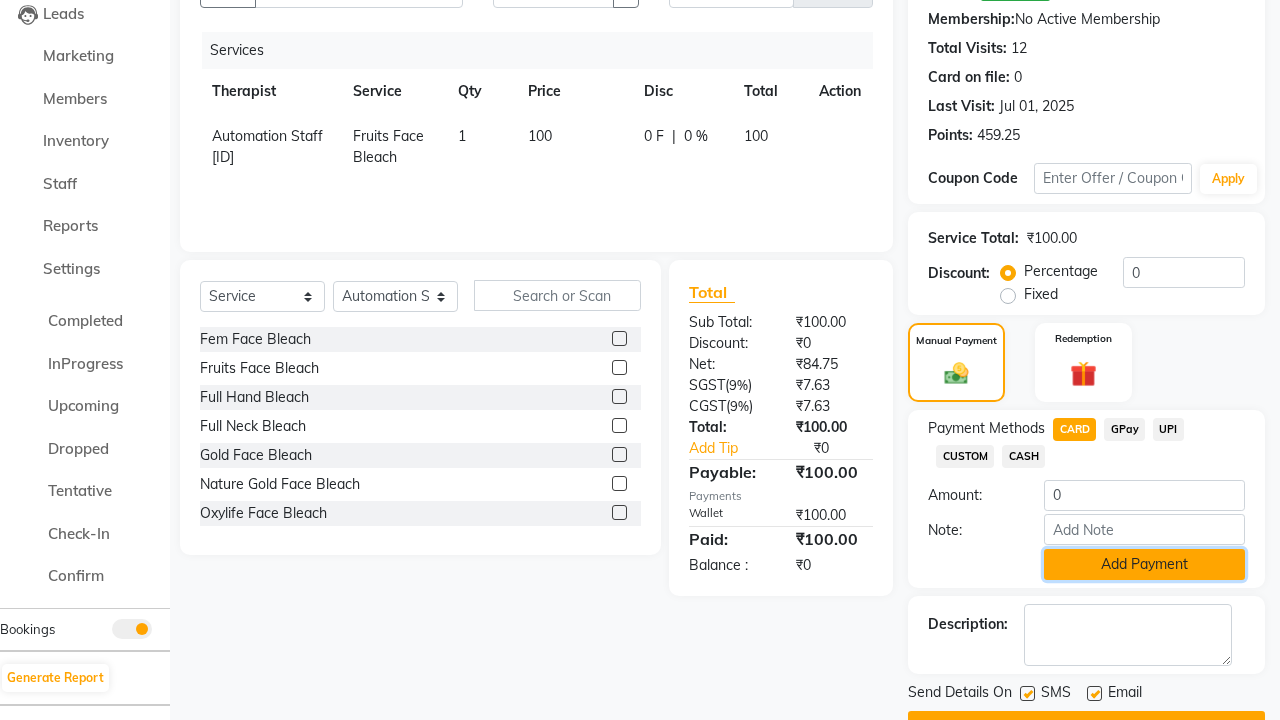 click on "Add Payment" at bounding box center (1144, 564) 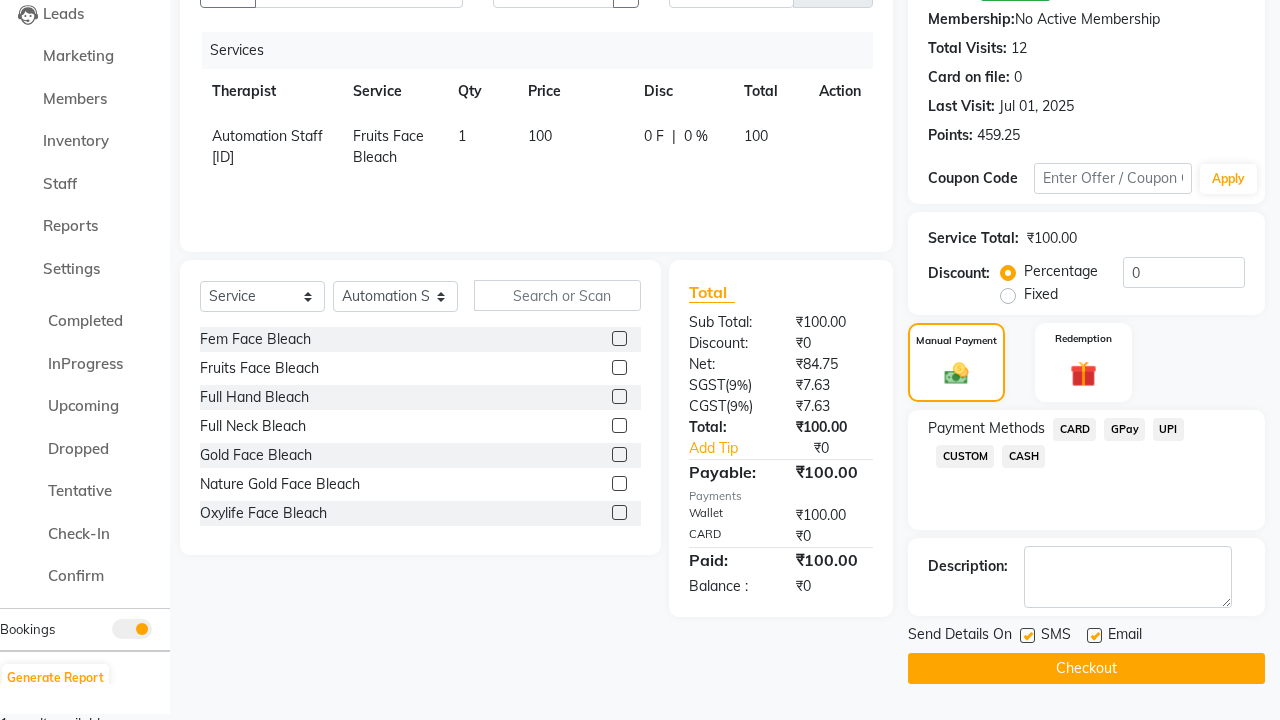 click at bounding box center (1027, 635) 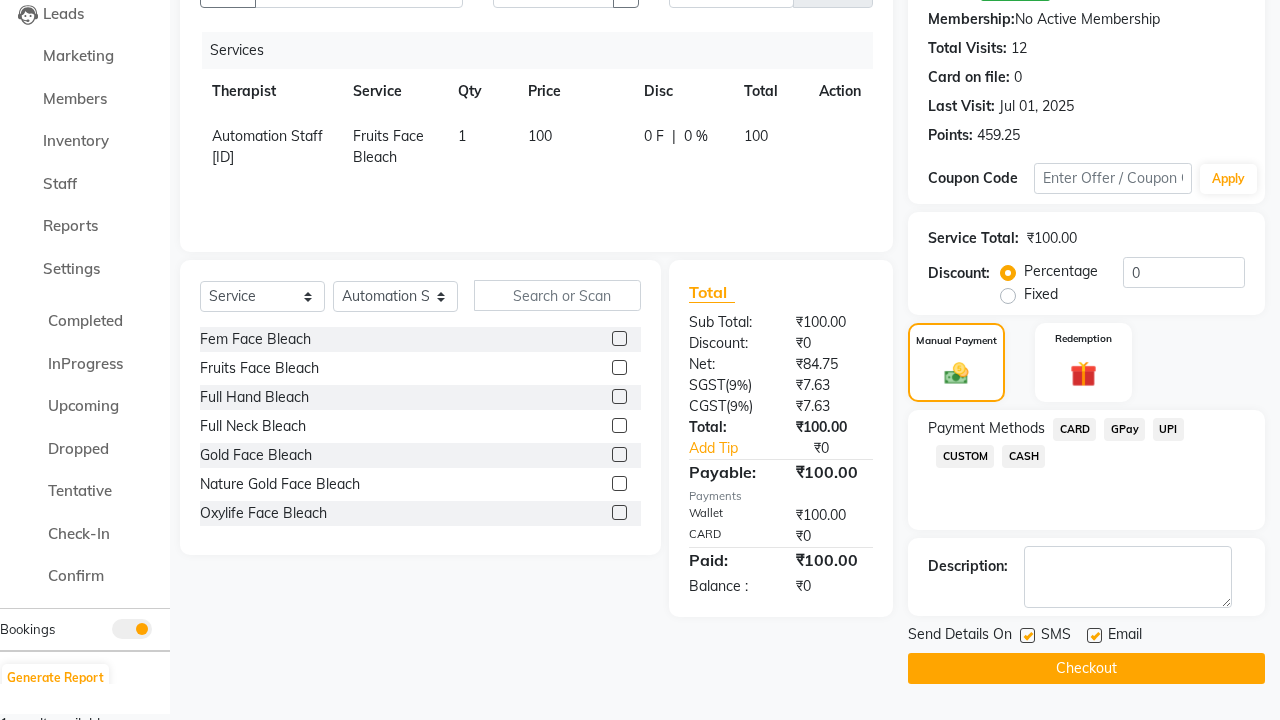 click at bounding box center [1026, 636] 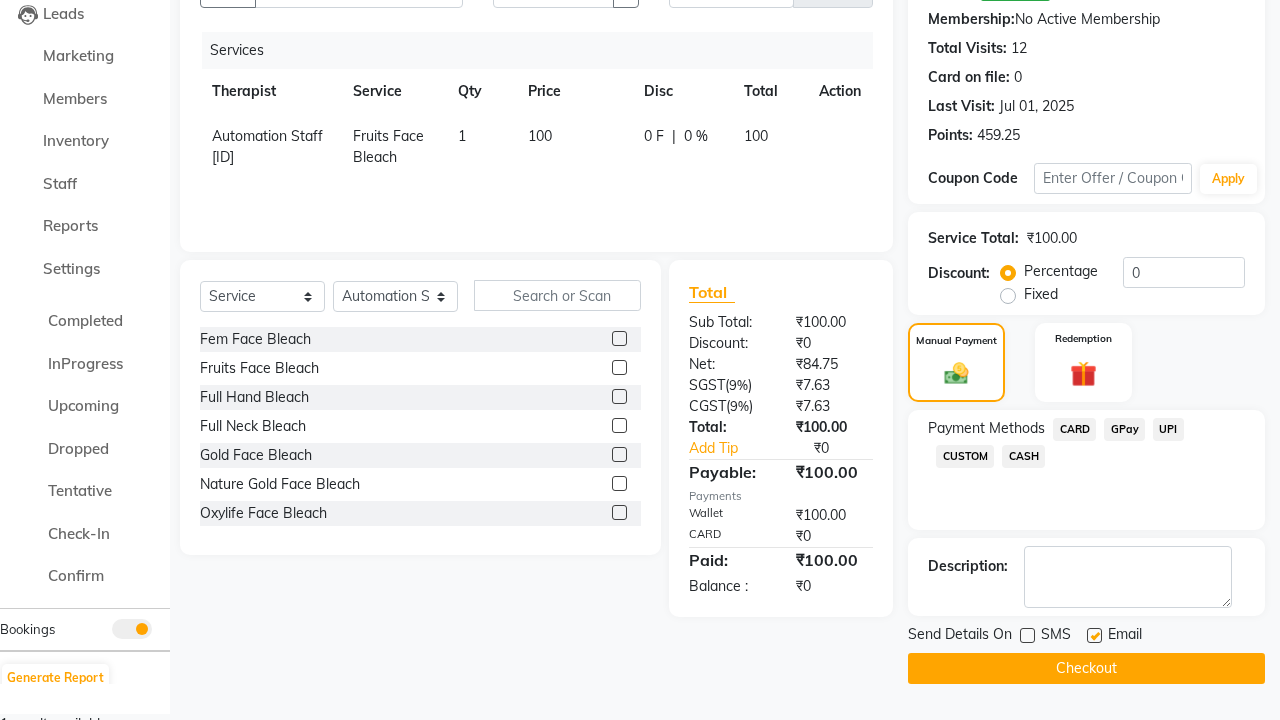 click at bounding box center (1094, 635) 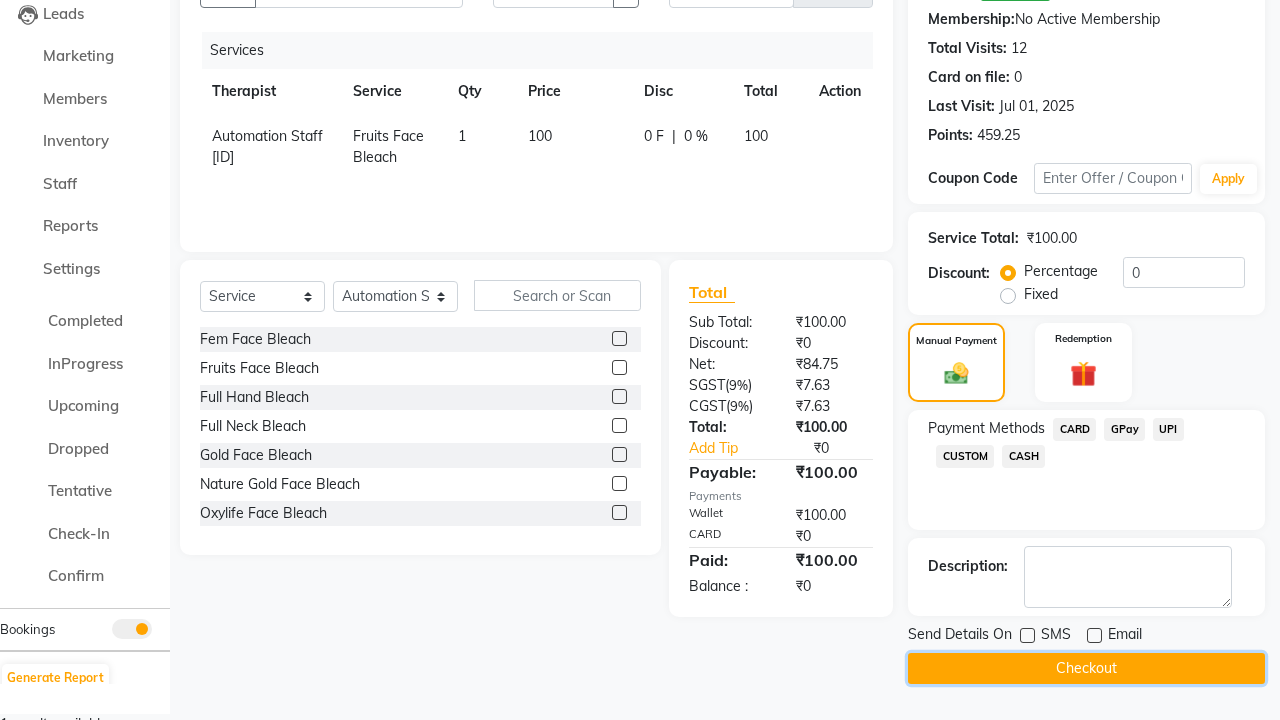 click on "Checkout" at bounding box center (1086, 668) 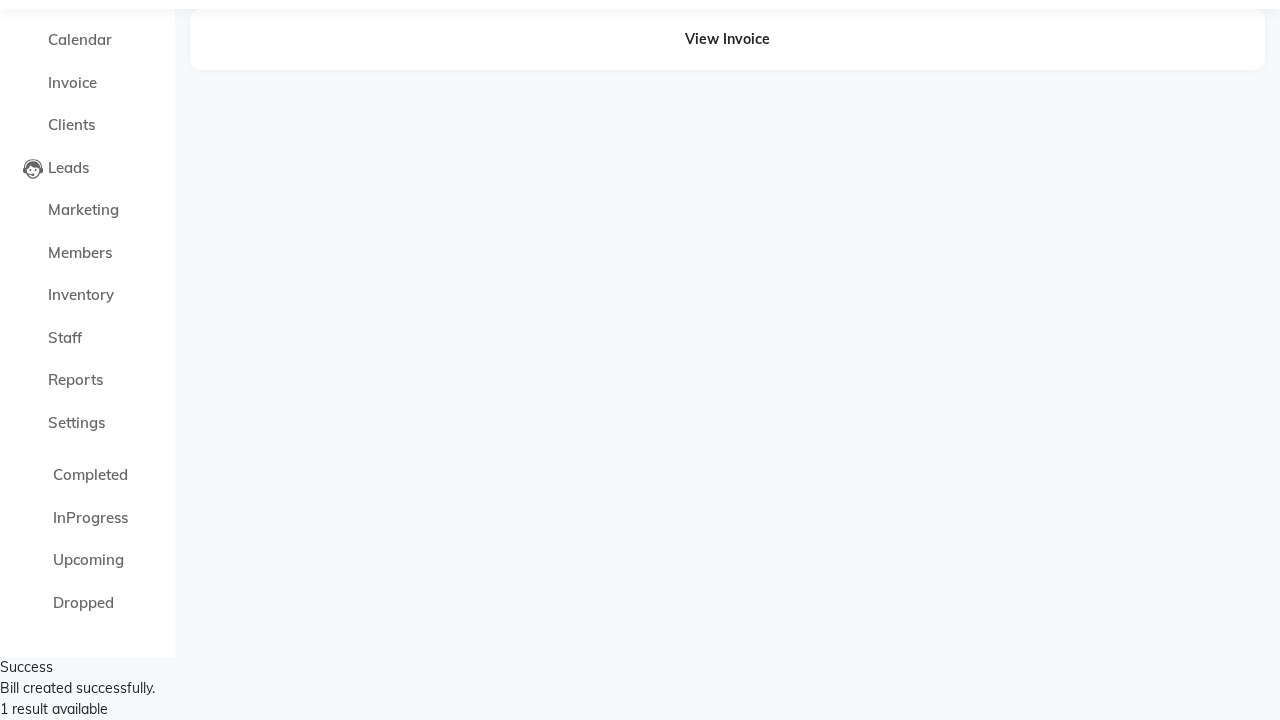 scroll, scrollTop: 0, scrollLeft: 0, axis: both 